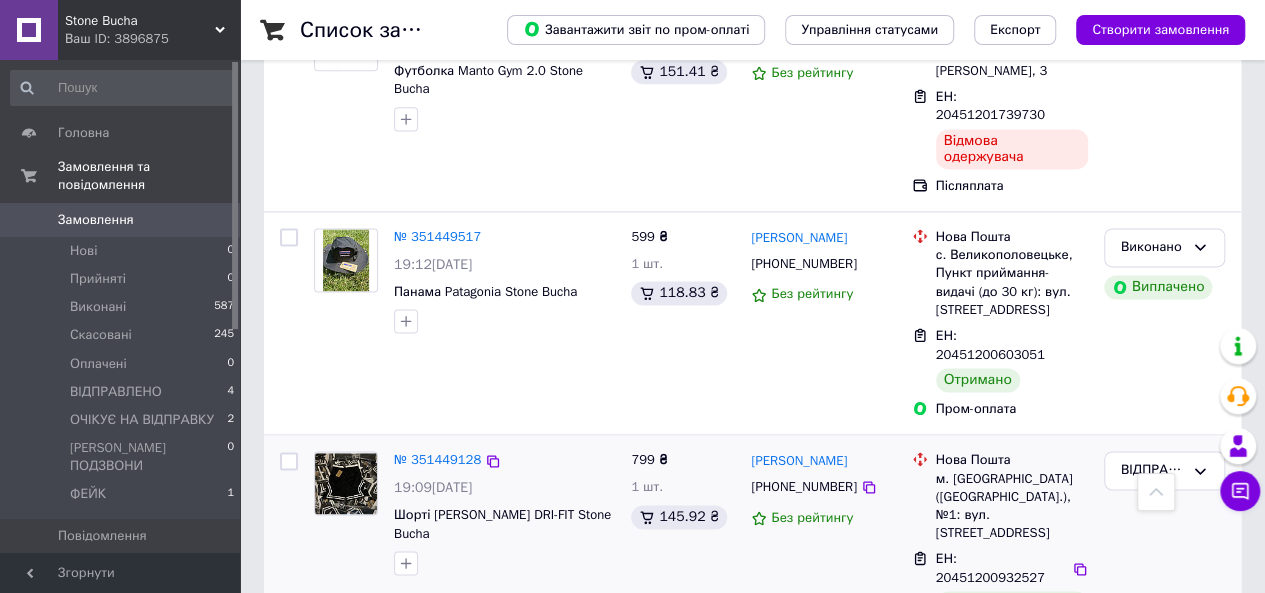 scroll, scrollTop: 1400, scrollLeft: 0, axis: vertical 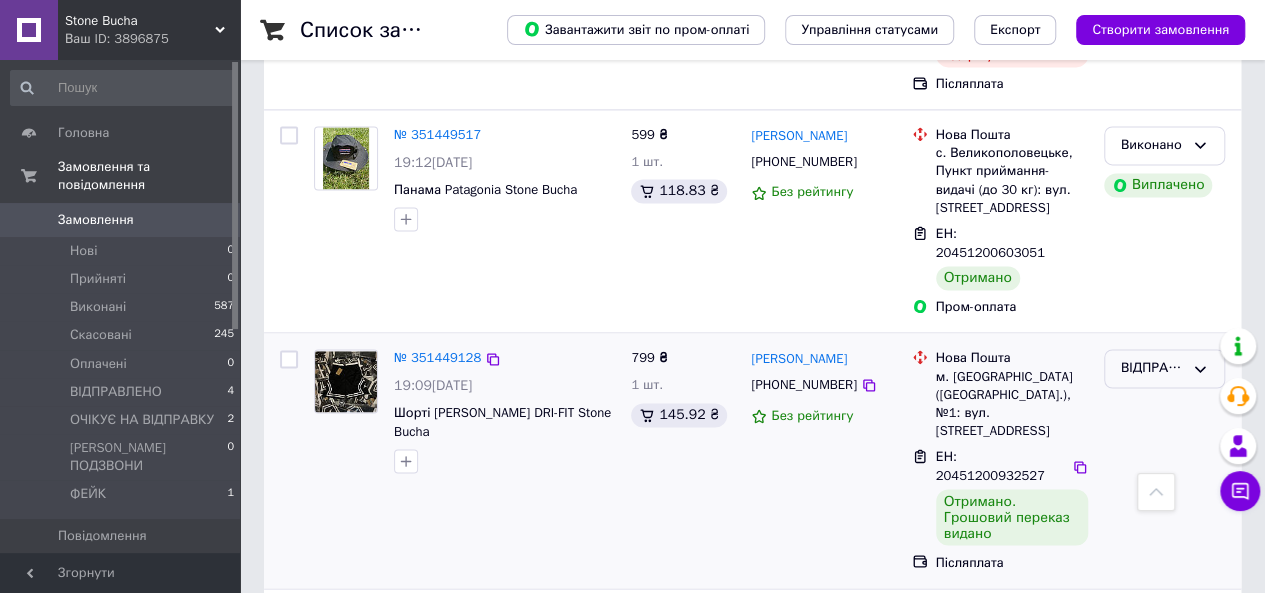 click on "ВІДПРАВЛЕНО" at bounding box center (1152, 368) 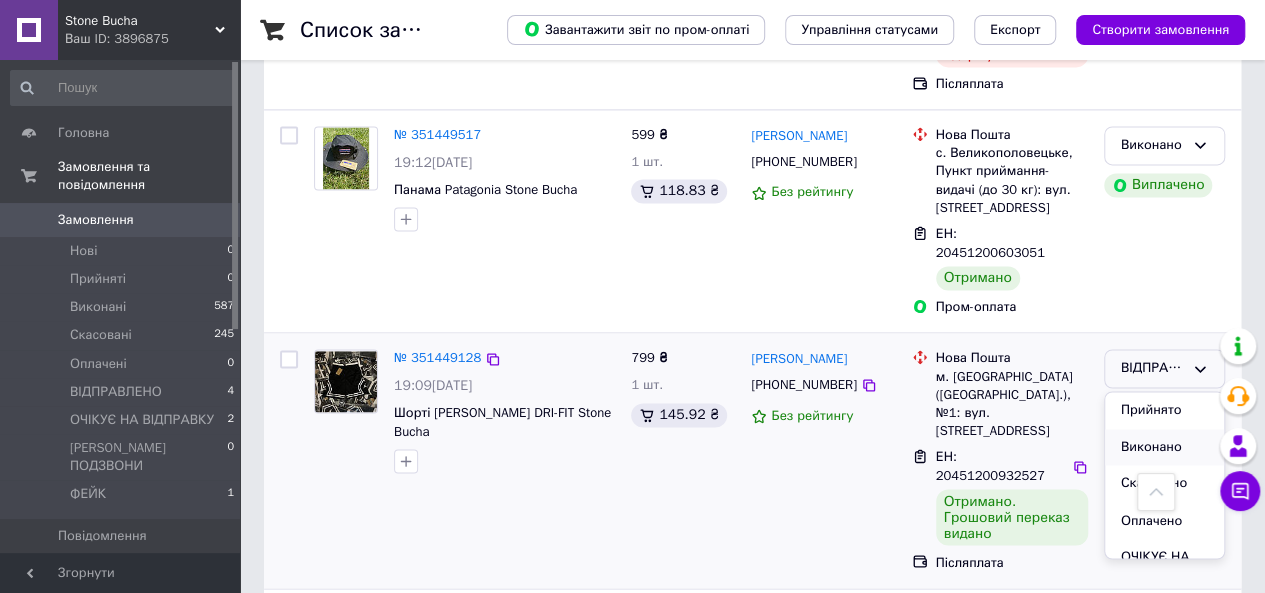 click on "Виконано" at bounding box center (1164, 447) 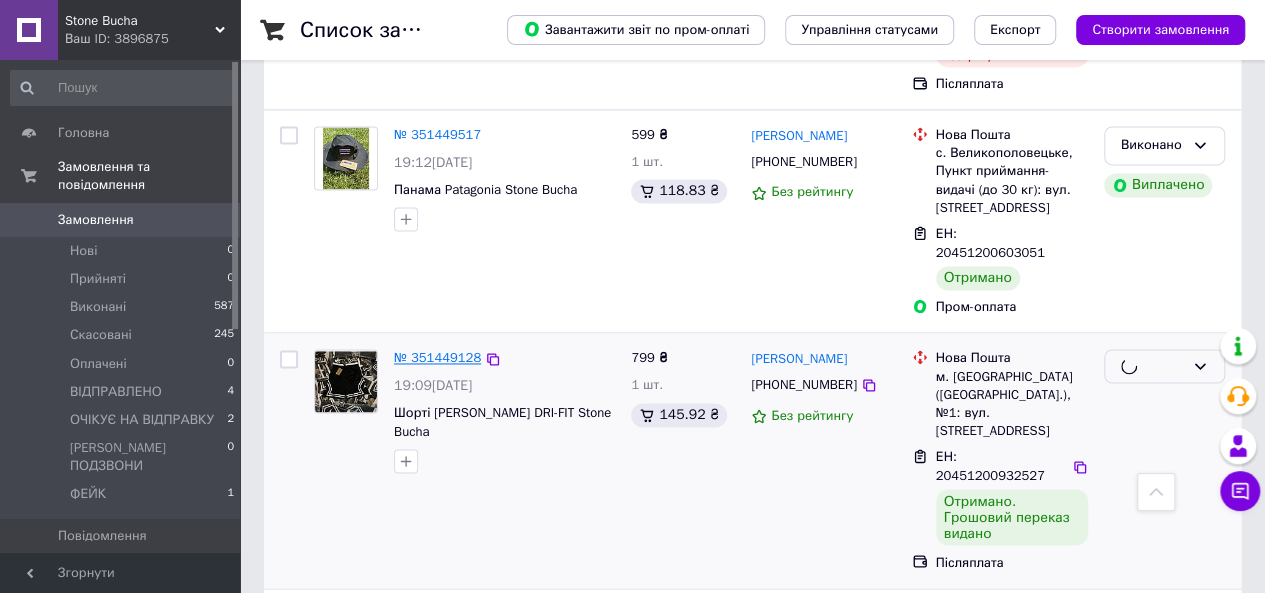 click on "№ 351449128" at bounding box center (437, 357) 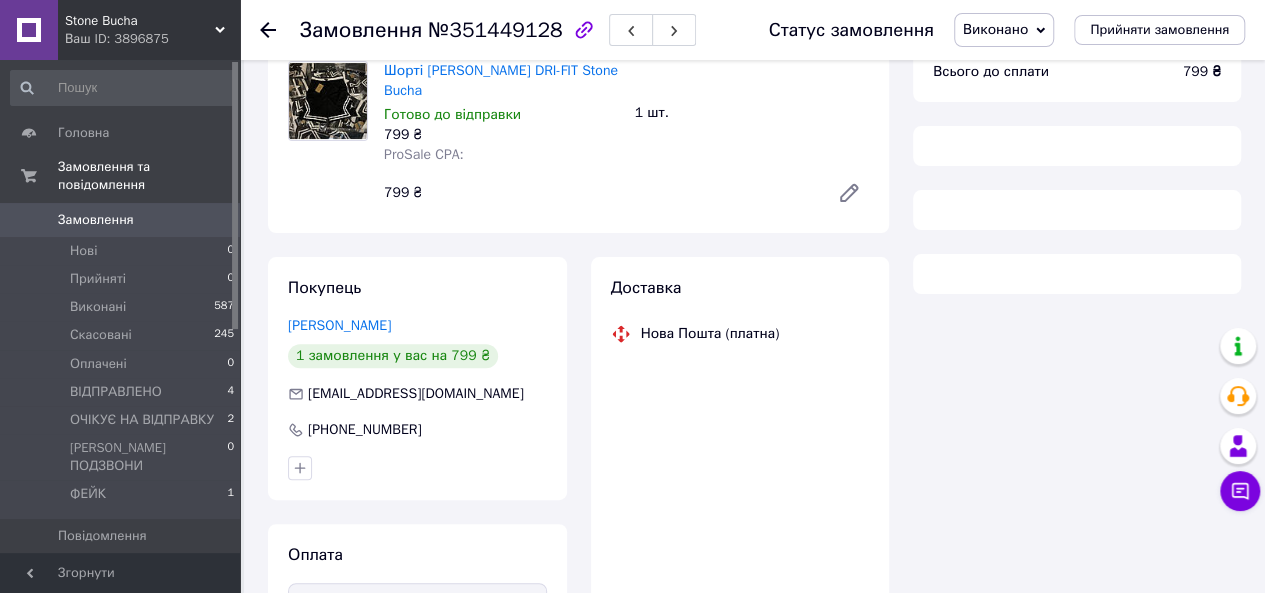 scroll, scrollTop: 200, scrollLeft: 0, axis: vertical 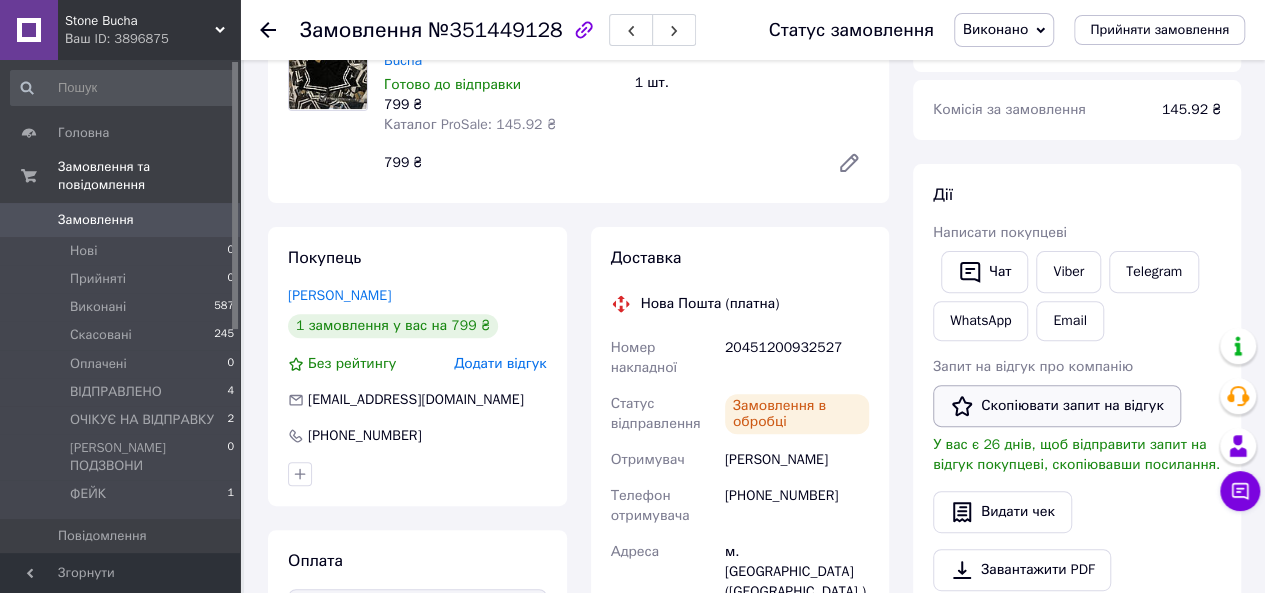 click on "Скопіювати запит на відгук" at bounding box center (1057, 406) 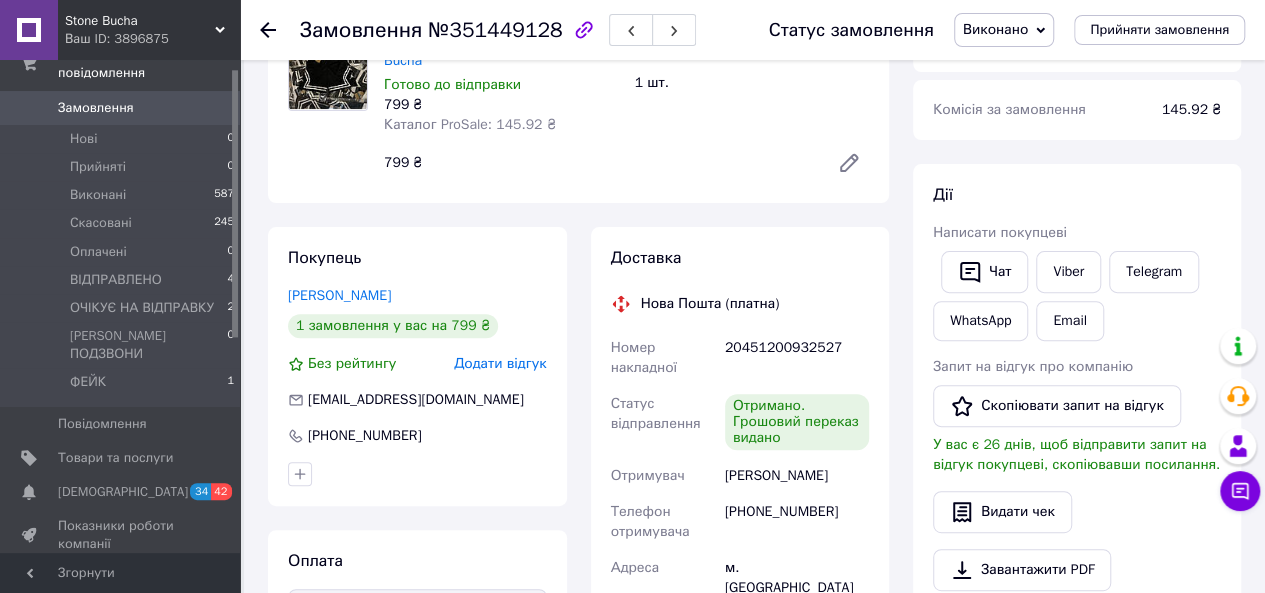 scroll, scrollTop: 300, scrollLeft: 0, axis: vertical 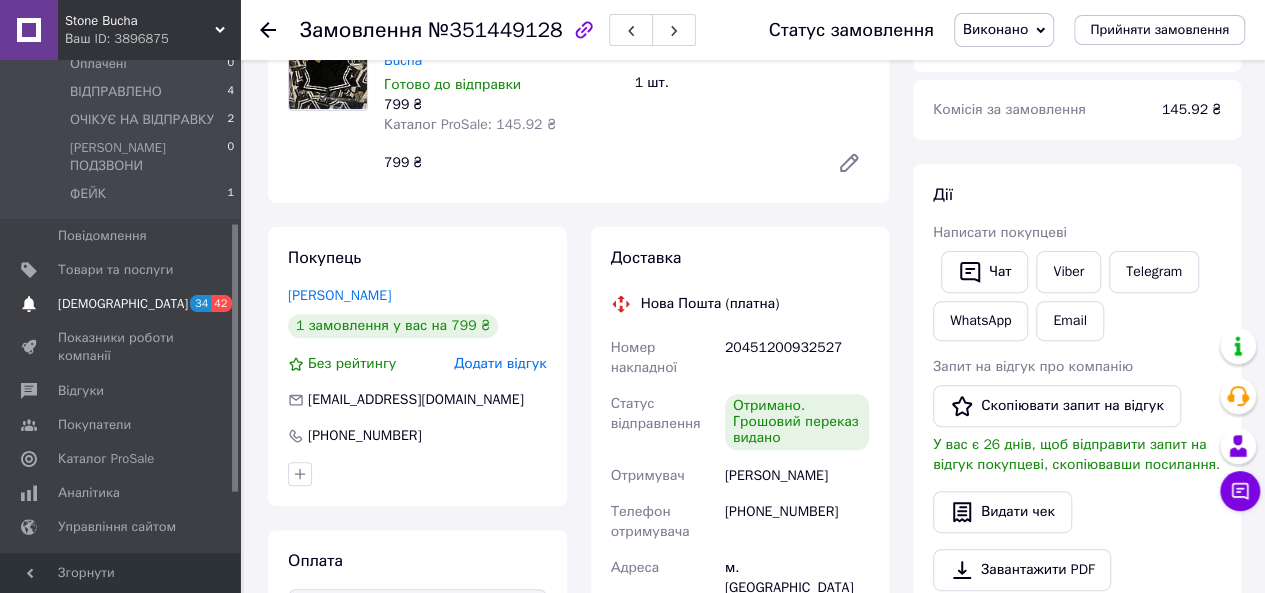 click on "[DEMOGRAPHIC_DATA]" at bounding box center (123, 304) 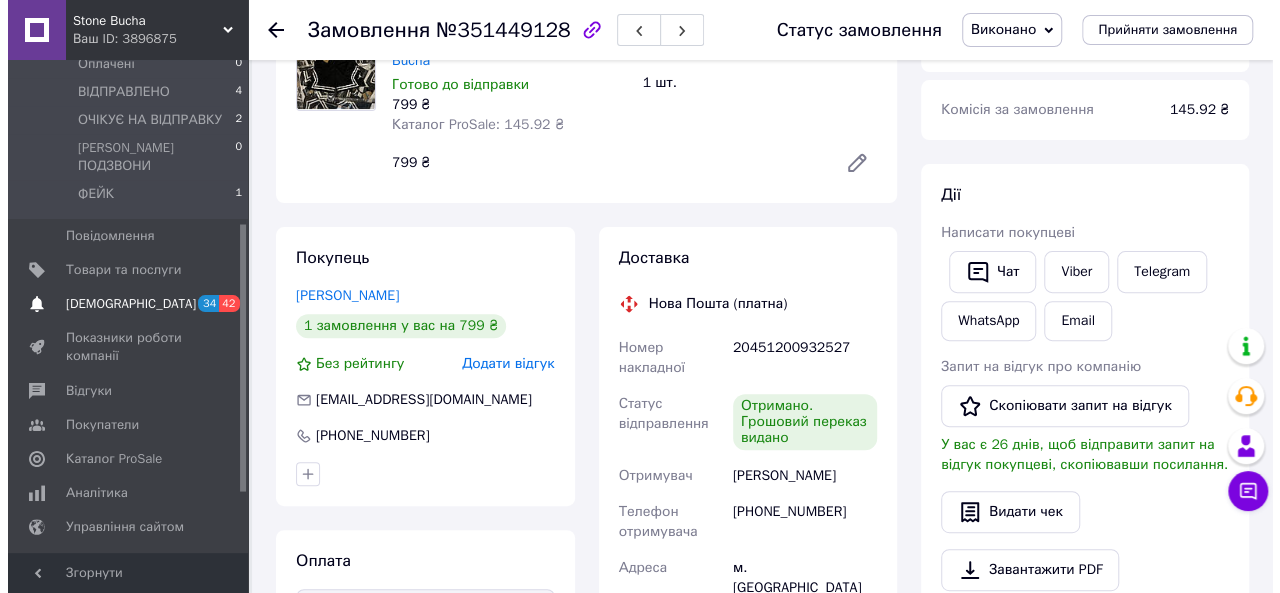 scroll, scrollTop: 0, scrollLeft: 0, axis: both 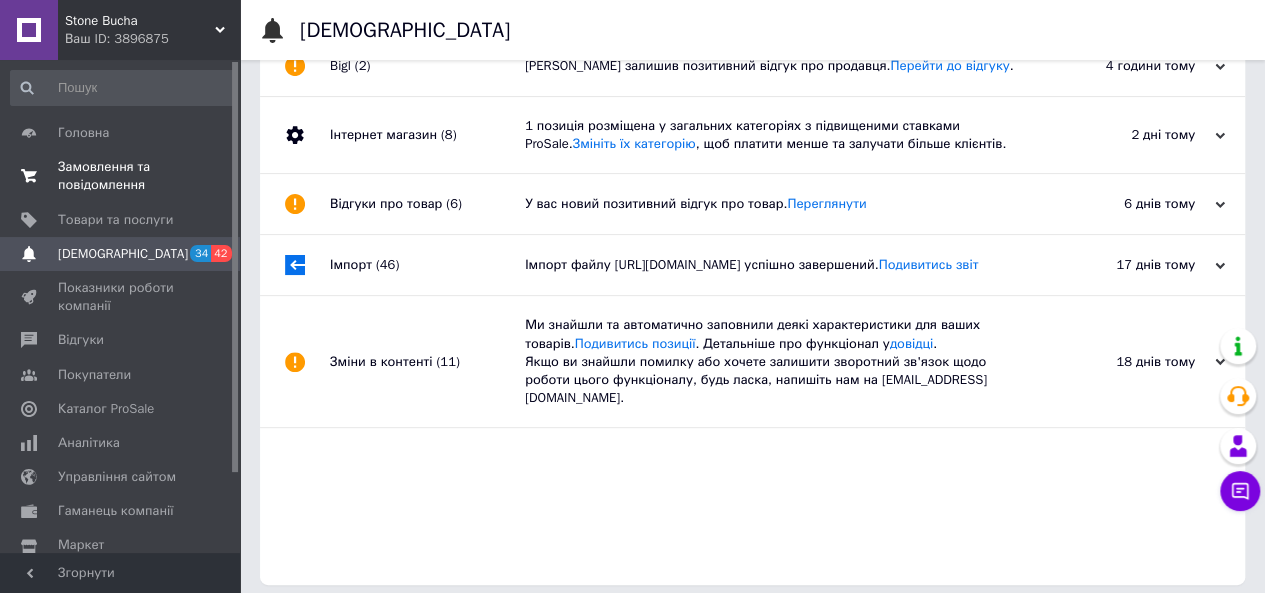 click on "Замовлення та повідомлення" at bounding box center [121, 176] 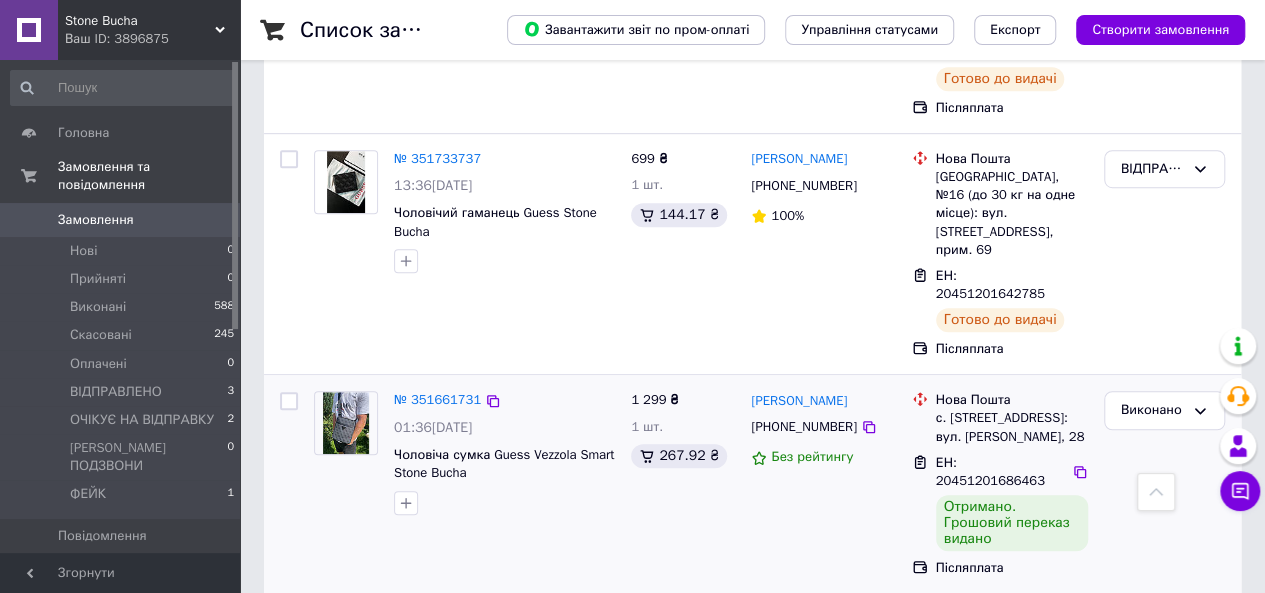 scroll, scrollTop: 600, scrollLeft: 0, axis: vertical 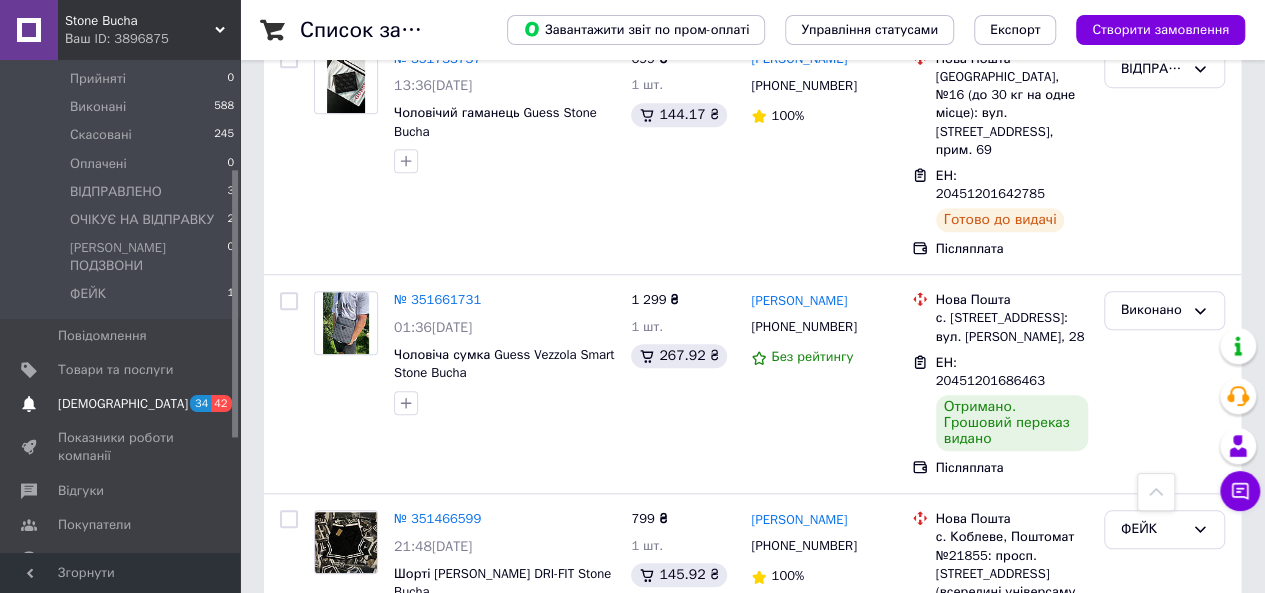 click on "[DEMOGRAPHIC_DATA]" at bounding box center (121, 404) 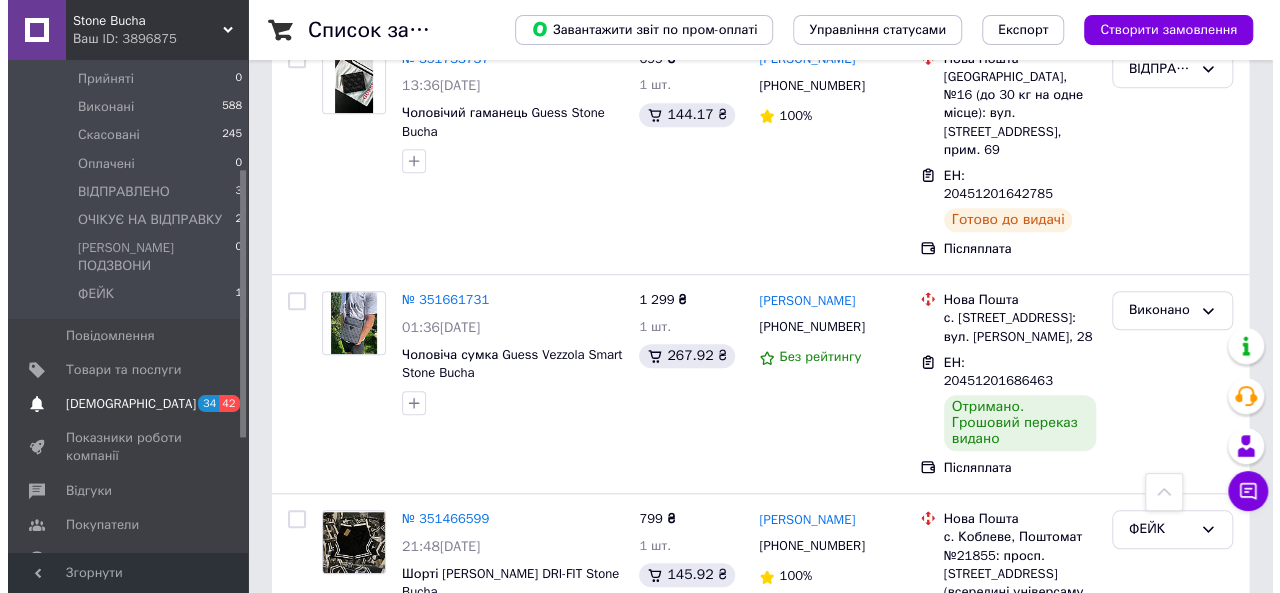 scroll, scrollTop: 0, scrollLeft: 0, axis: both 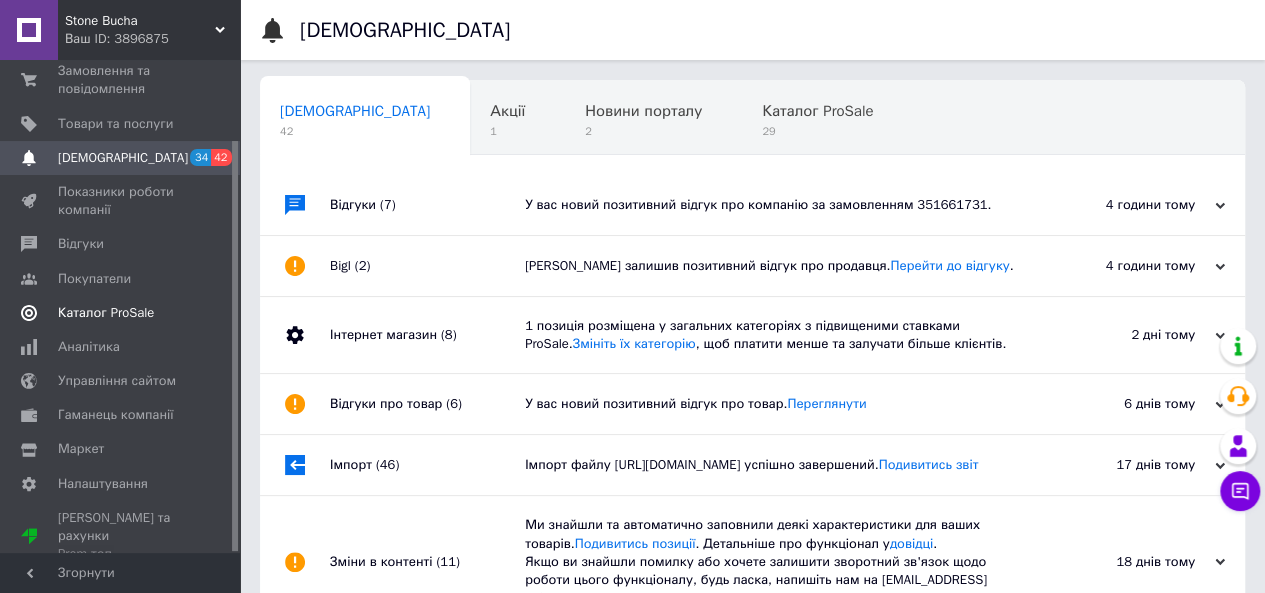 click on "Каталог ProSale" at bounding box center (106, 313) 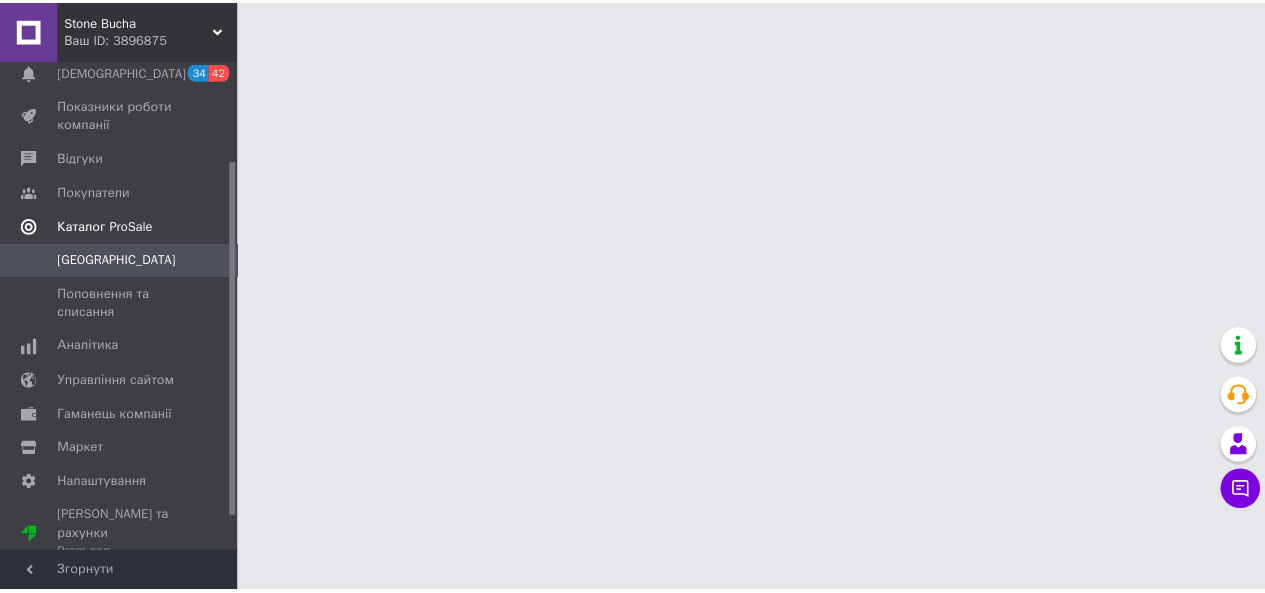 scroll, scrollTop: 82, scrollLeft: 0, axis: vertical 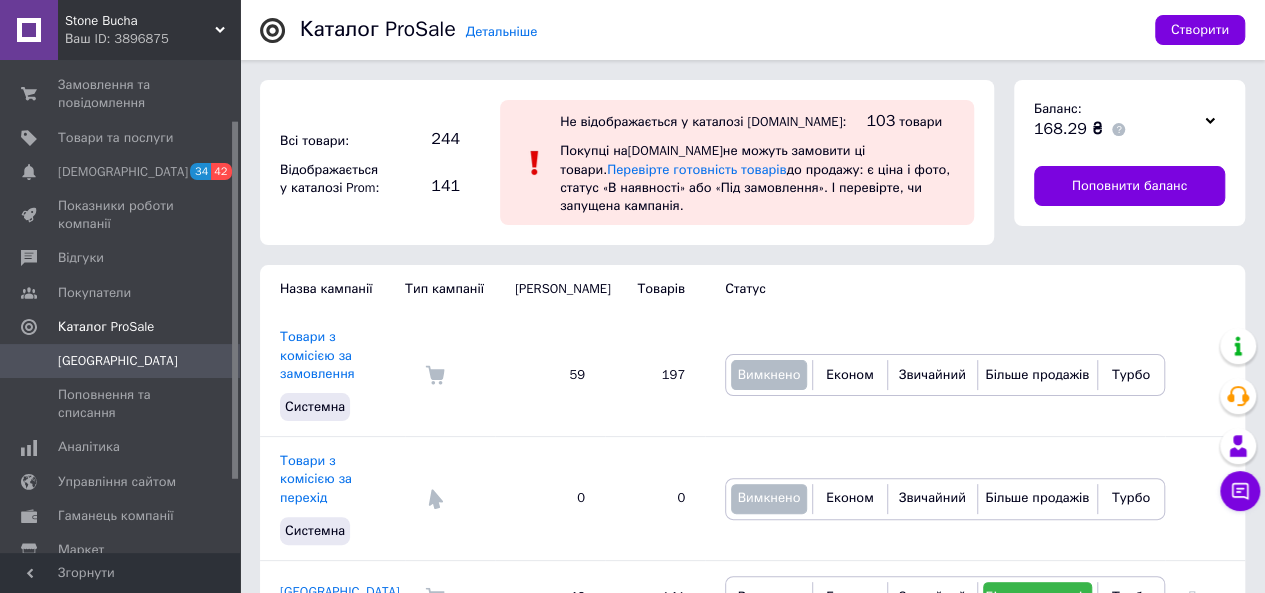 click at bounding box center [1210, 120] 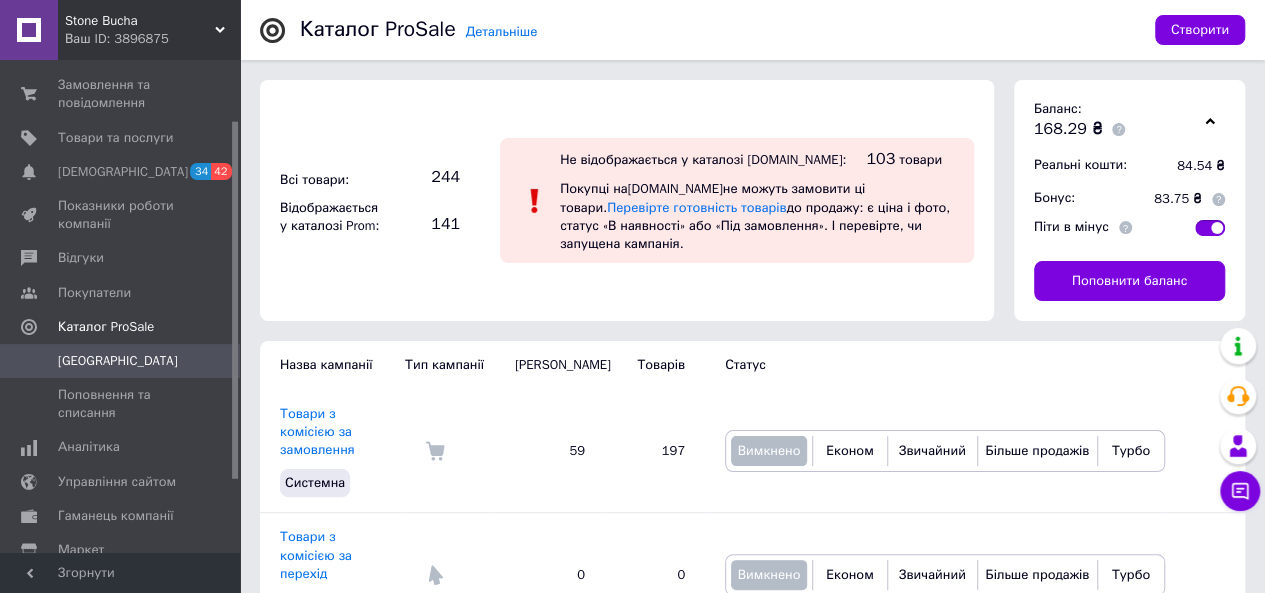 click at bounding box center [1210, 120] 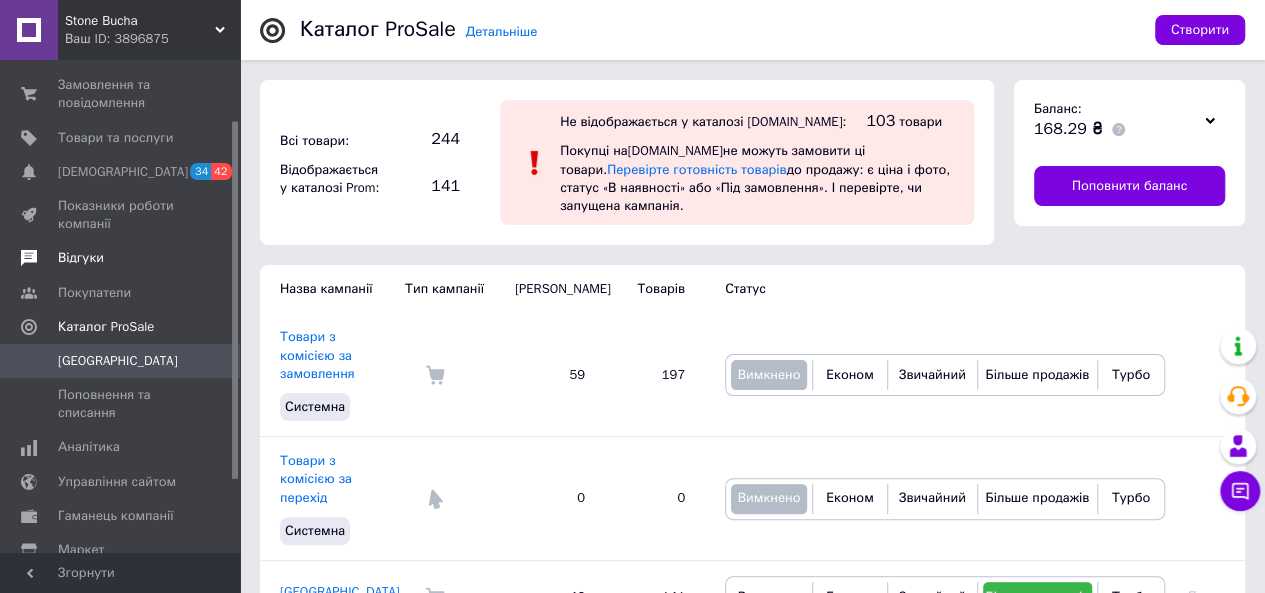 click on "Відгуки" at bounding box center (121, 258) 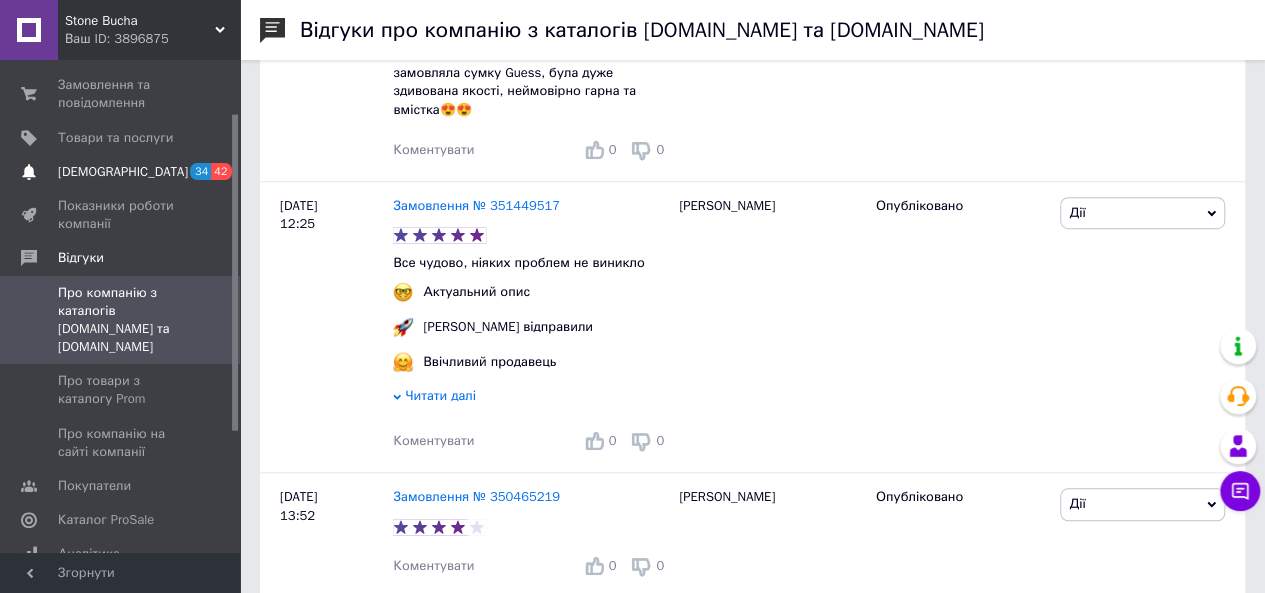 scroll, scrollTop: 300, scrollLeft: 0, axis: vertical 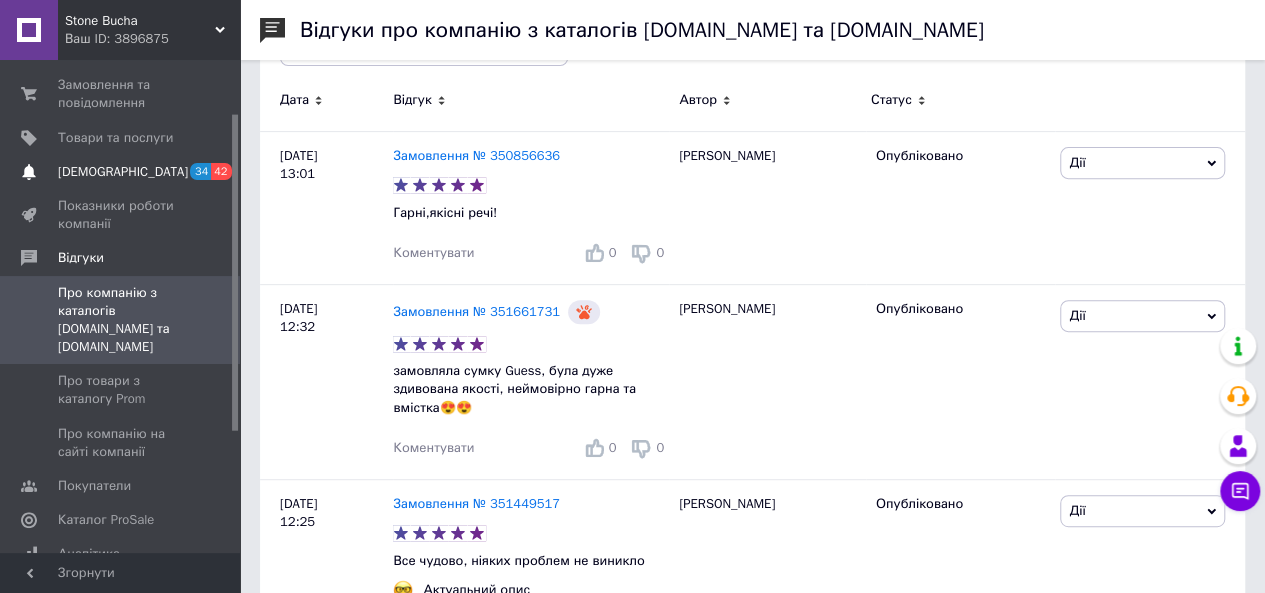 click on "[DEMOGRAPHIC_DATA]" at bounding box center [123, 172] 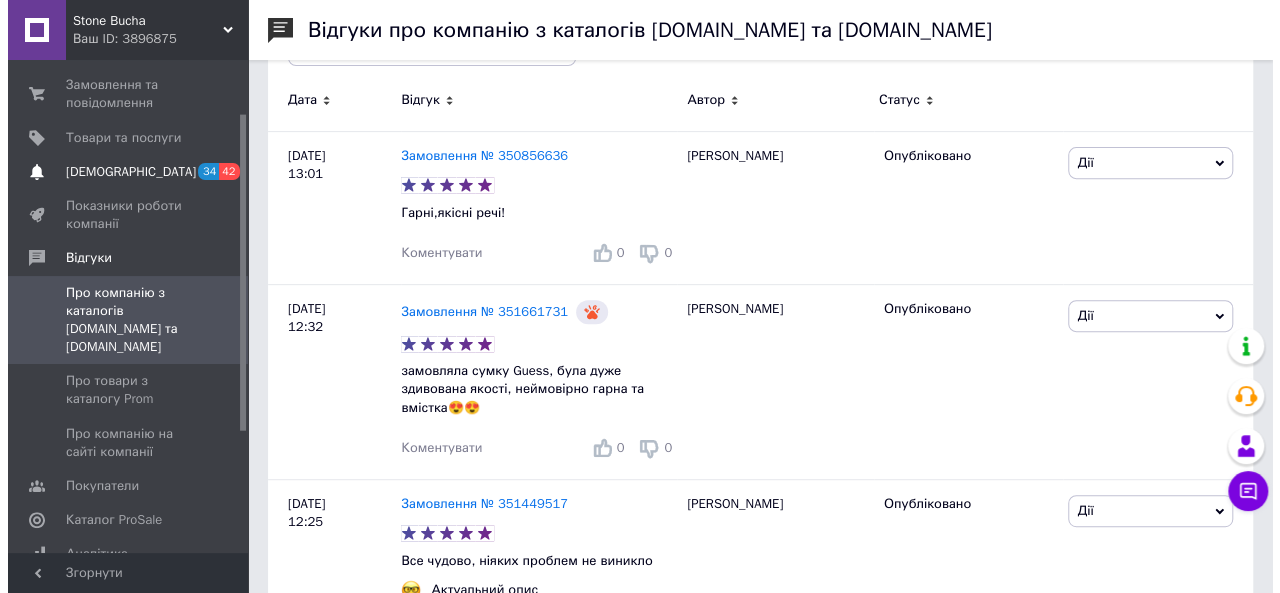 scroll, scrollTop: 0, scrollLeft: 0, axis: both 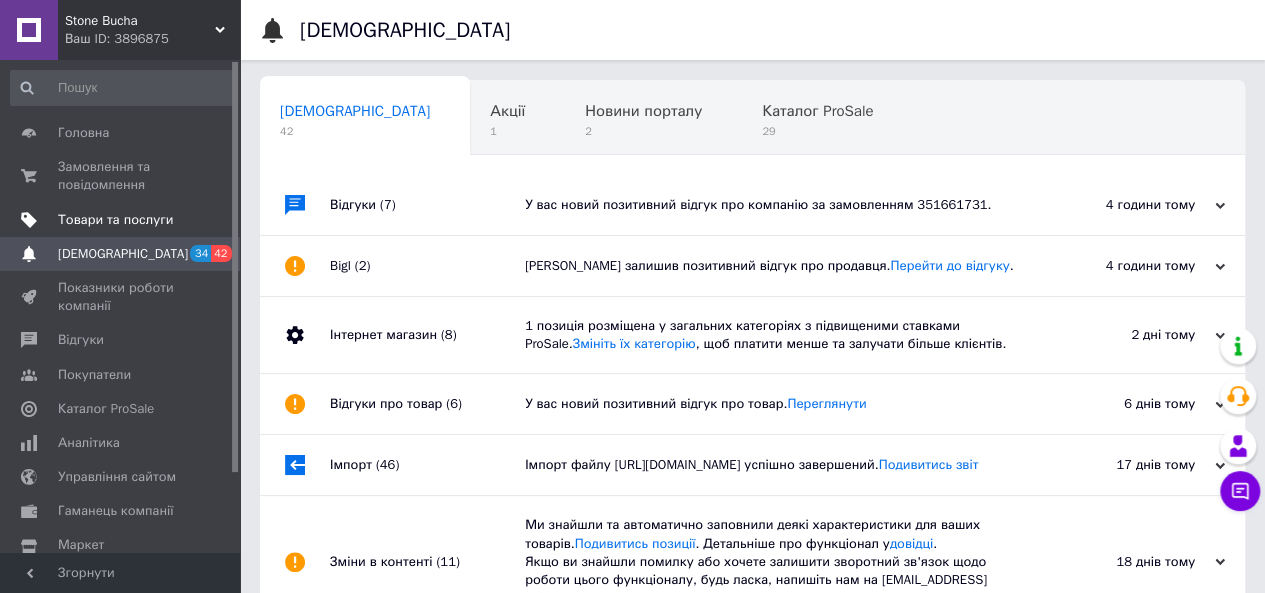 click on "Товари та послуги" at bounding box center [115, 220] 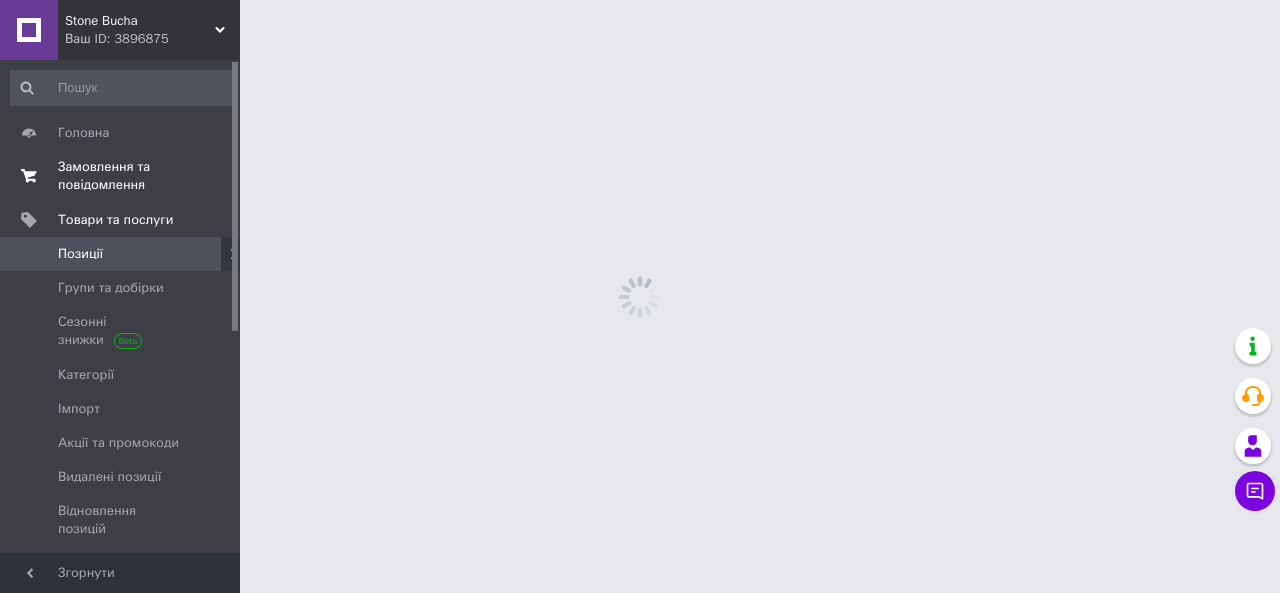 click on "Замовлення та повідомлення" at bounding box center (121, 176) 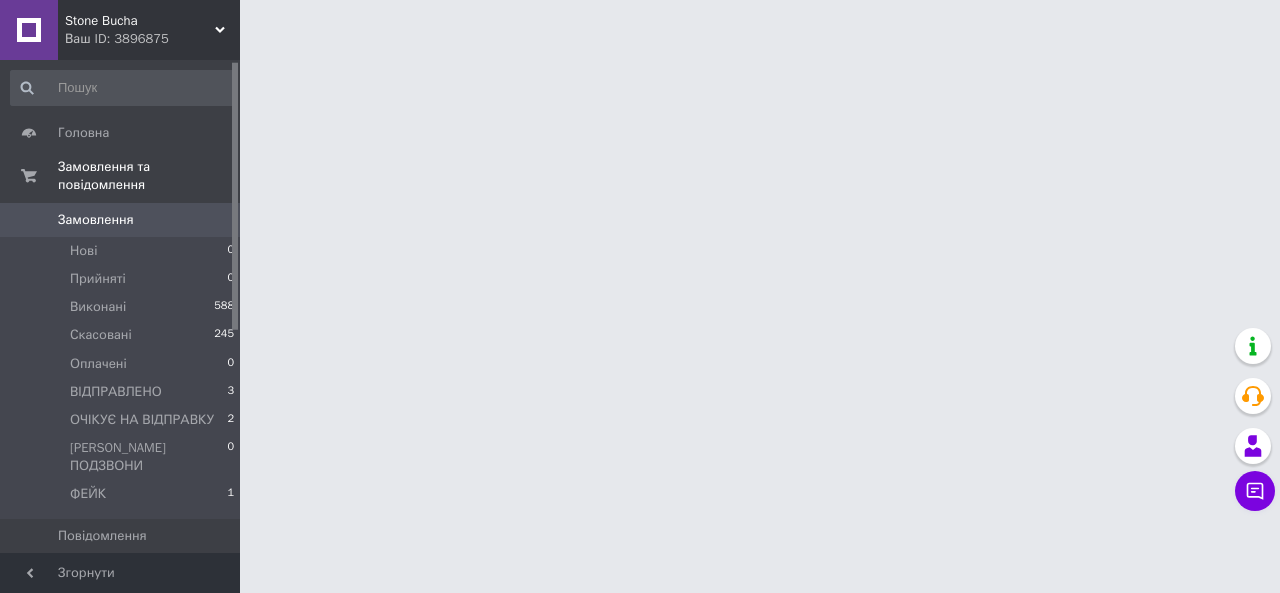 scroll, scrollTop: 410, scrollLeft: 0, axis: vertical 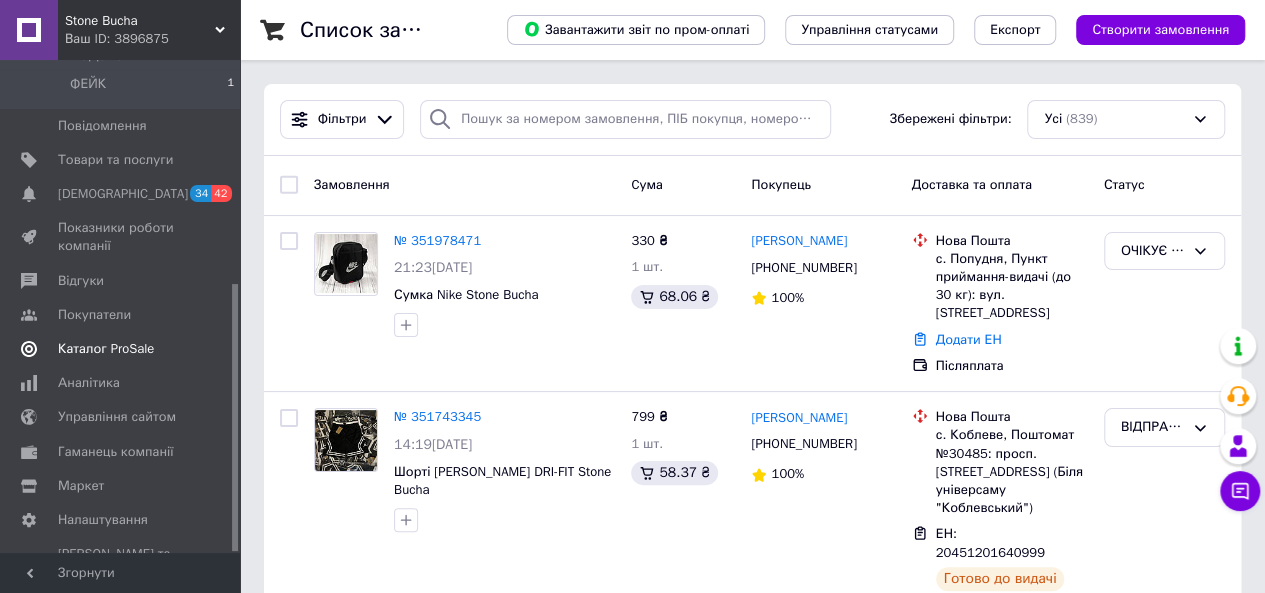 click on "Каталог ProSale" at bounding box center (106, 349) 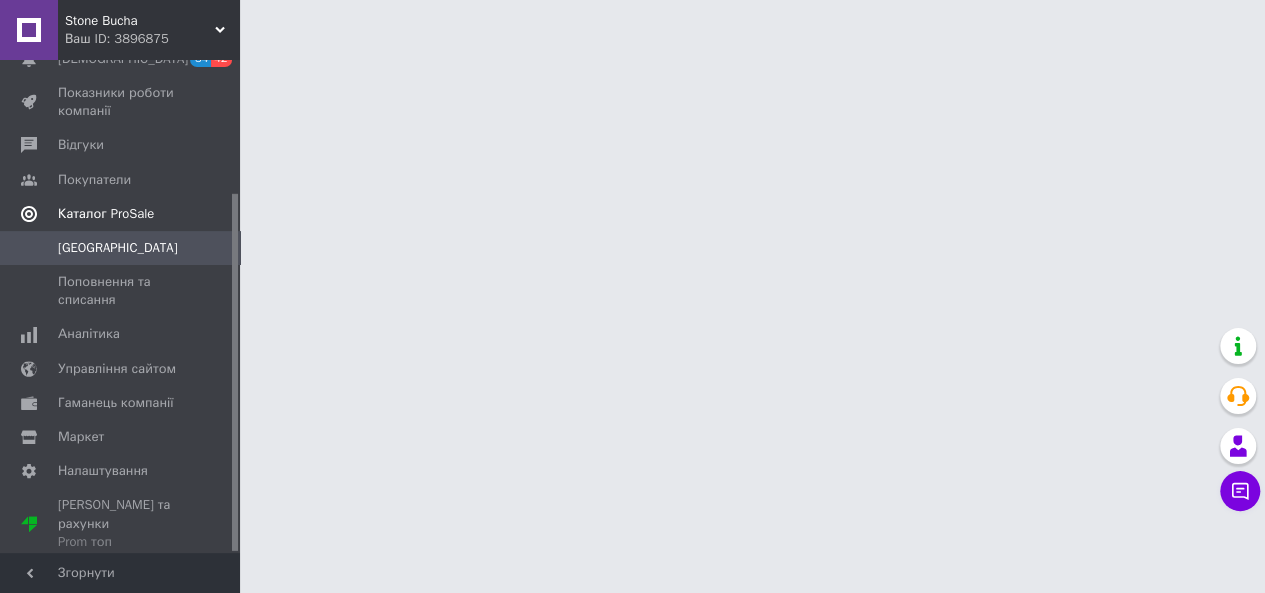 scroll, scrollTop: 182, scrollLeft: 0, axis: vertical 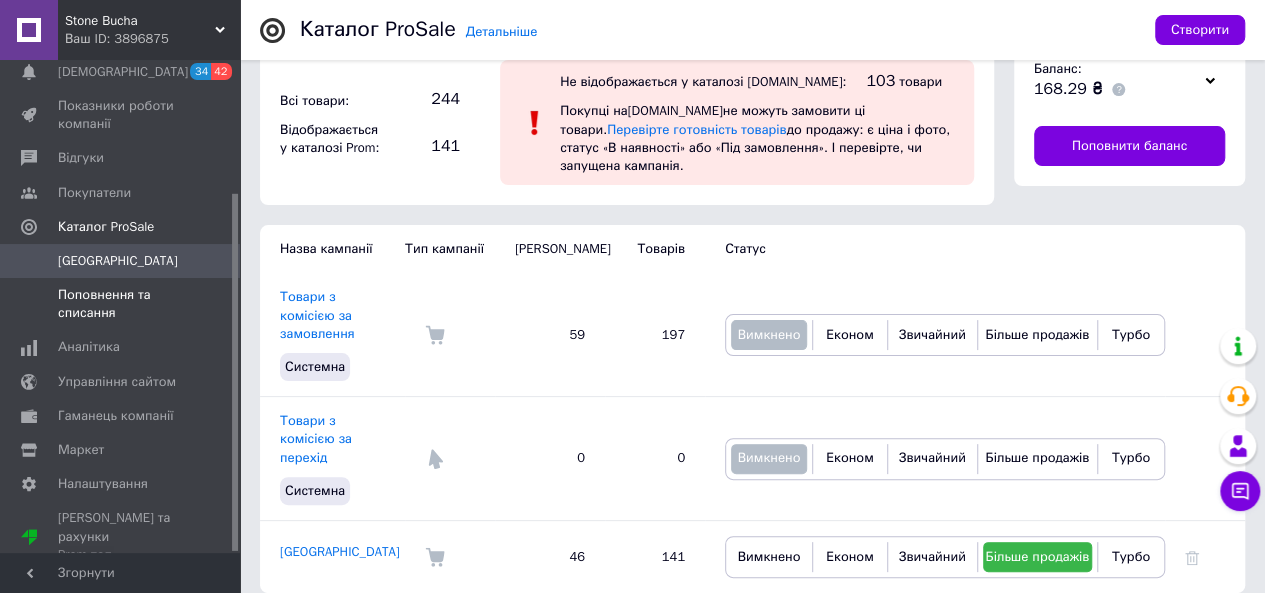 click on "Поповнення та списання" at bounding box center [121, 304] 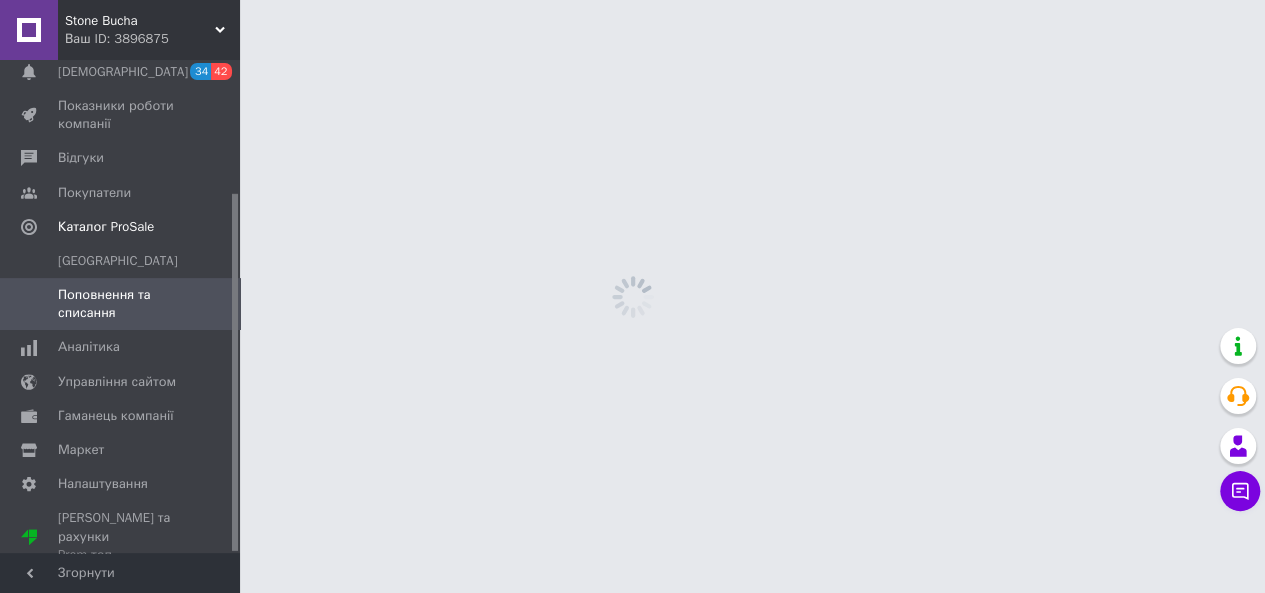 scroll, scrollTop: 0, scrollLeft: 0, axis: both 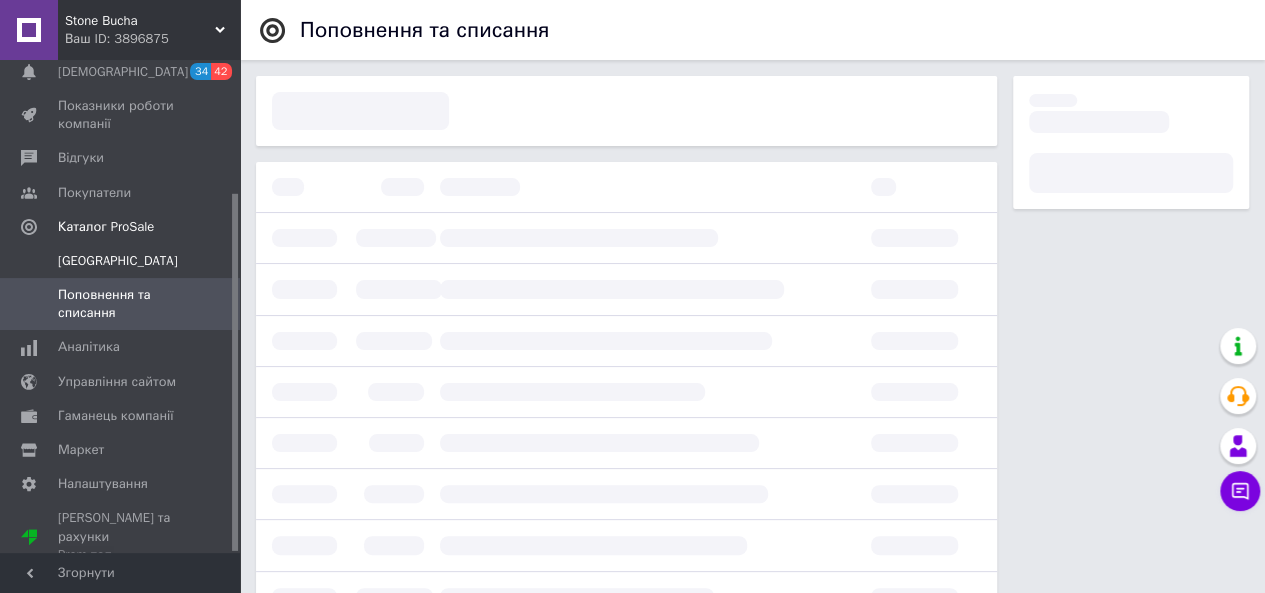 click at bounding box center [212, 261] 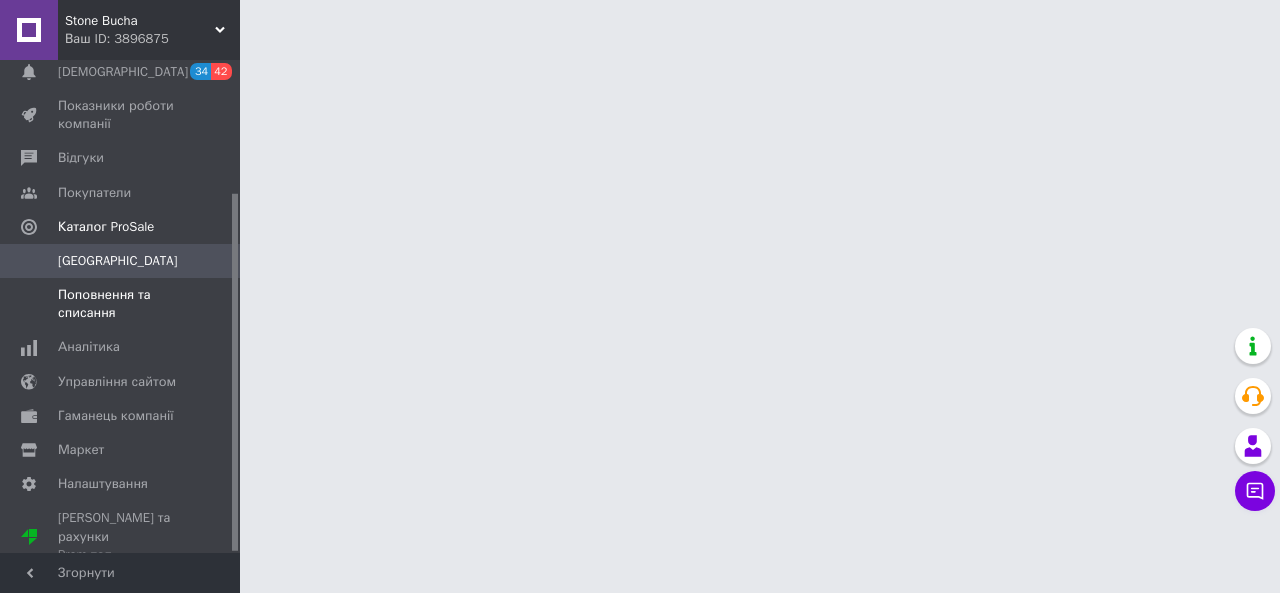 click on "Поповнення та списання" at bounding box center [121, 304] 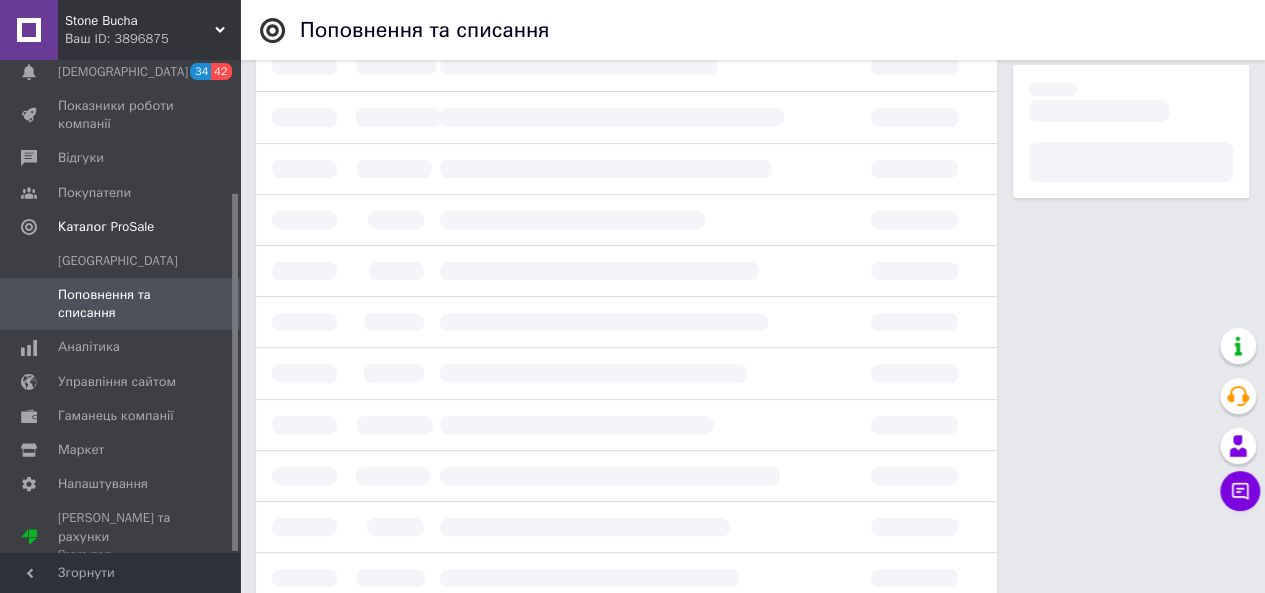 scroll, scrollTop: 200, scrollLeft: 0, axis: vertical 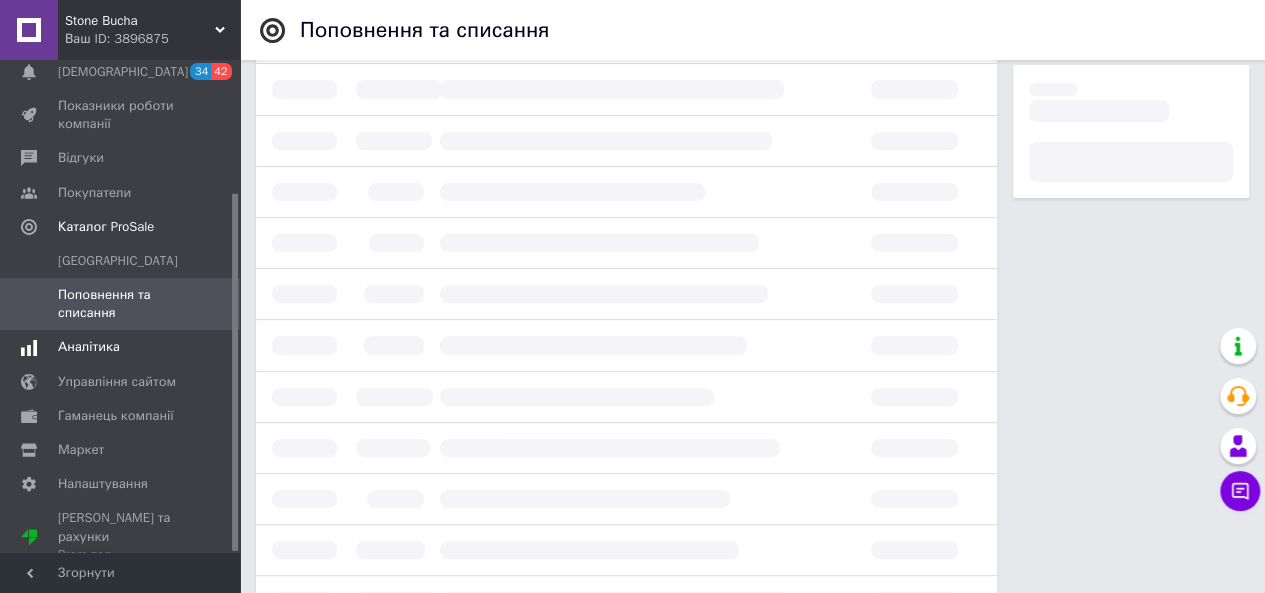 click on "Аналітика" at bounding box center (121, 347) 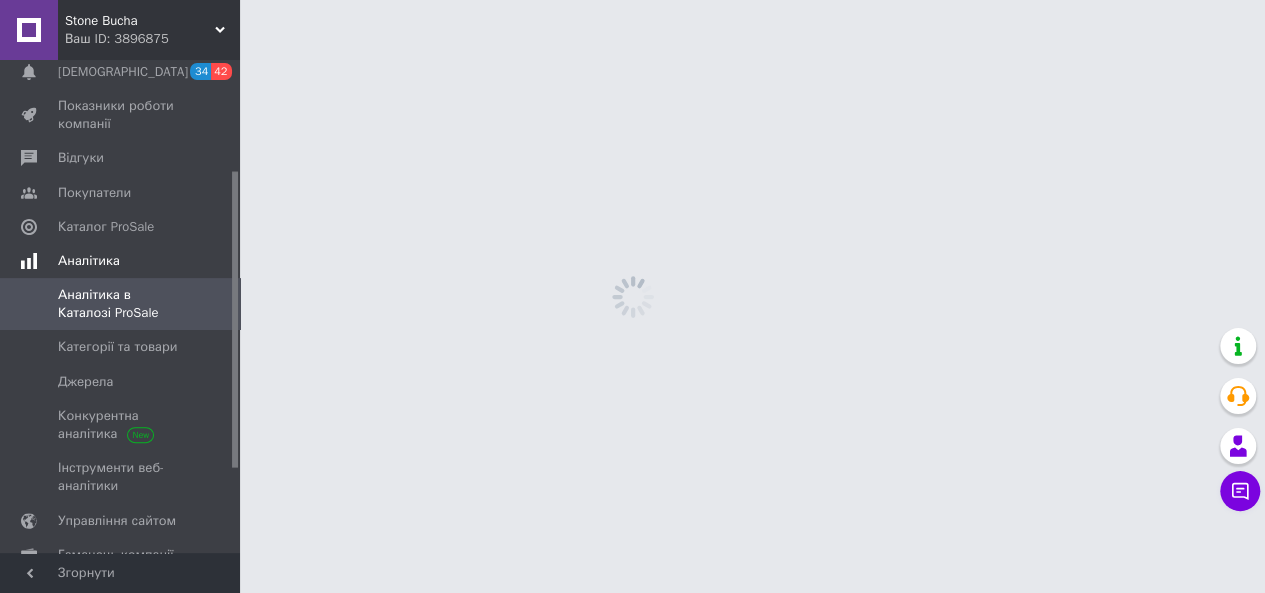 scroll, scrollTop: 0, scrollLeft: 0, axis: both 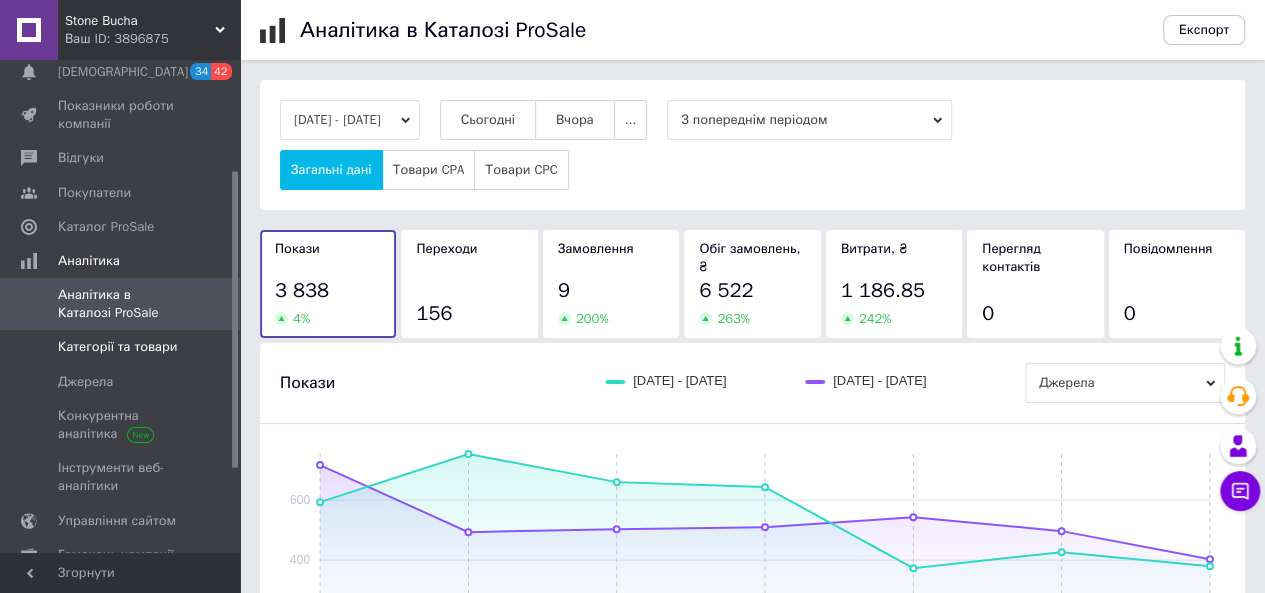 click on "Категорії та товари" at bounding box center [123, 347] 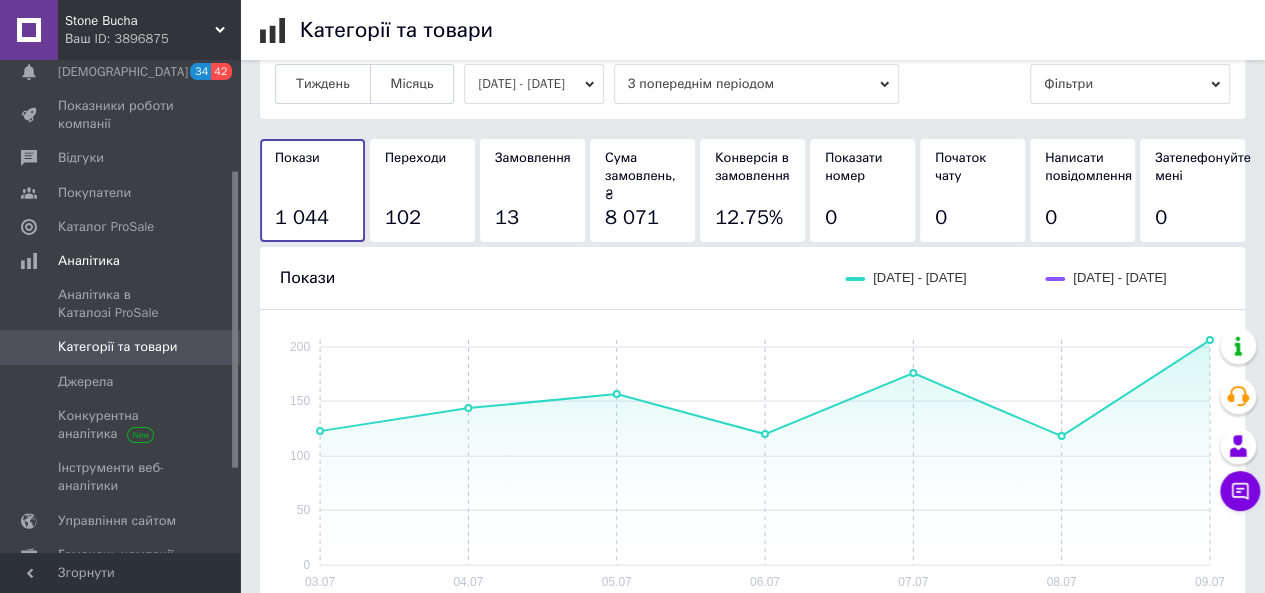 scroll, scrollTop: 0, scrollLeft: 0, axis: both 